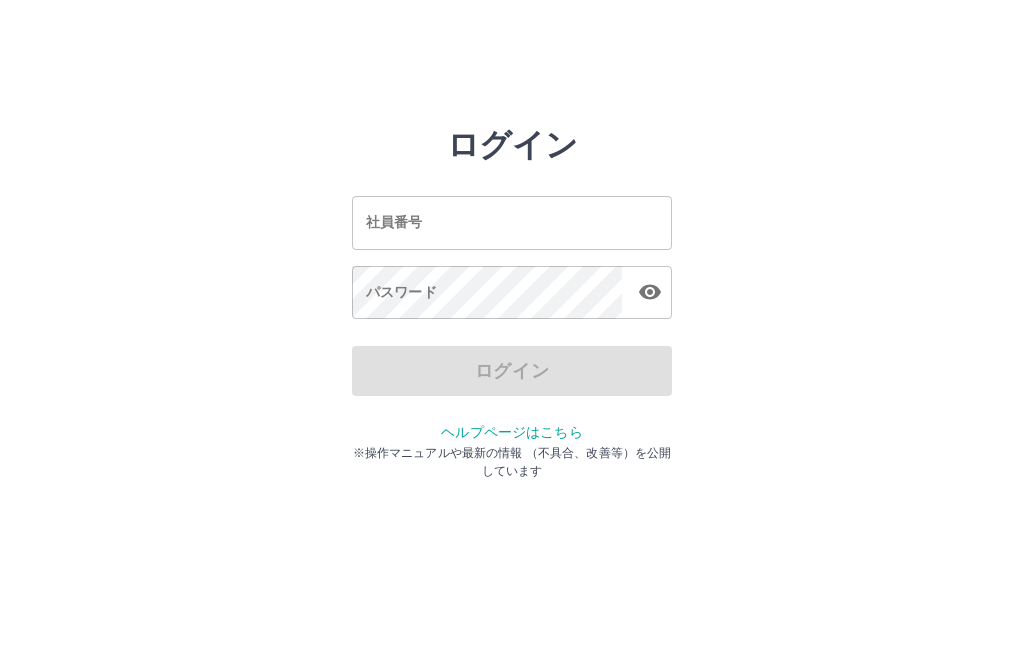 scroll, scrollTop: 0, scrollLeft: 0, axis: both 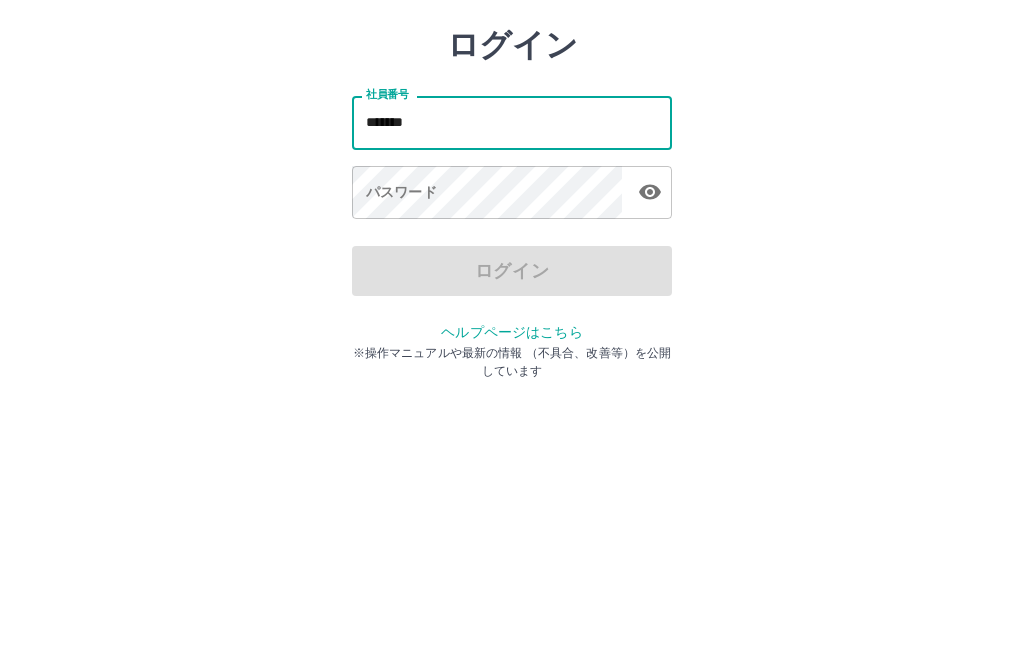 type on "*******" 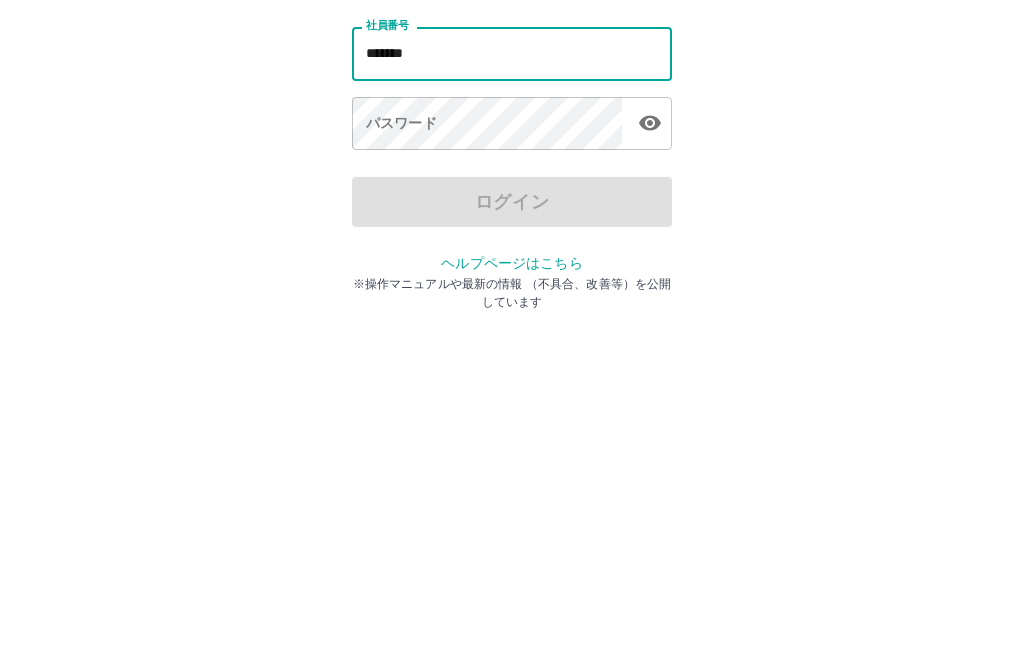 click on "パスワード パスワード" at bounding box center (512, 294) 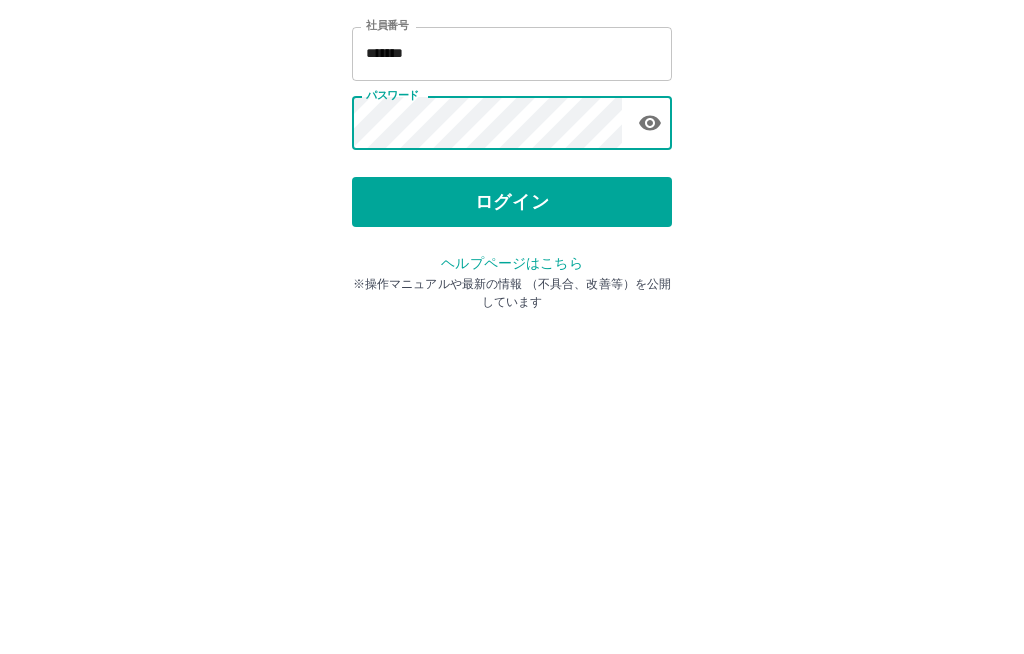 click on "ログイン" at bounding box center (512, 371) 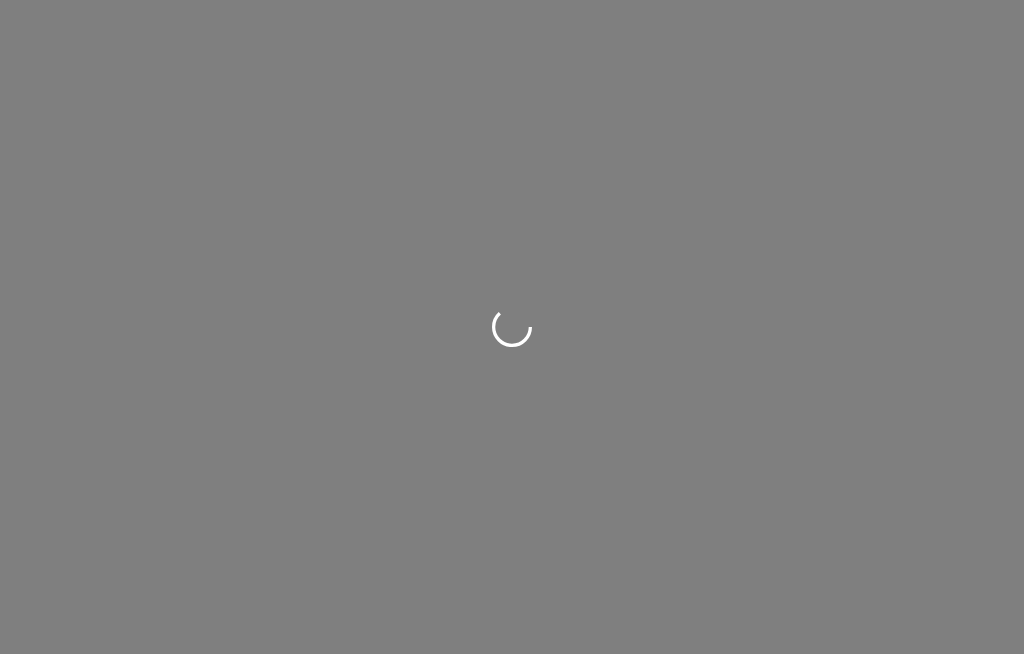 scroll, scrollTop: 0, scrollLeft: 0, axis: both 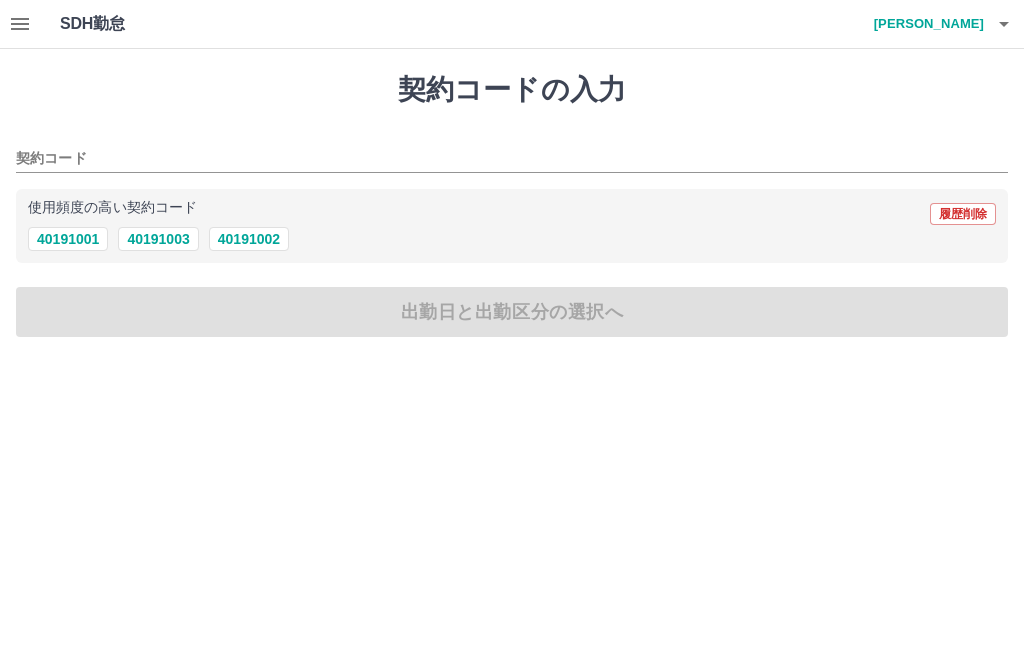 click on "40191003" at bounding box center (158, 239) 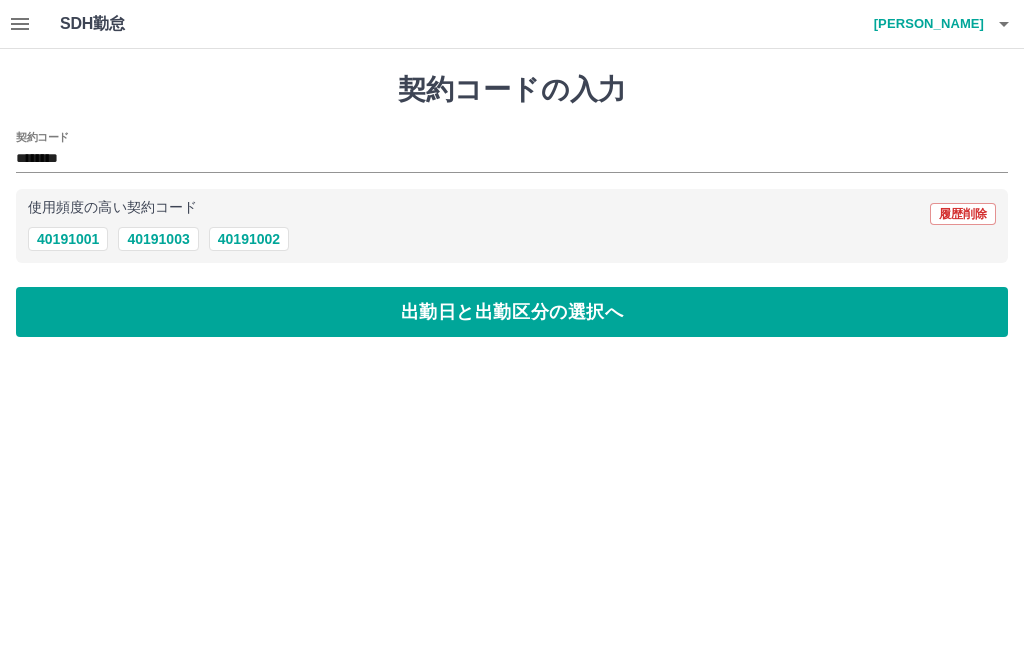 click on "出勤日と出勤区分の選択へ" at bounding box center [512, 312] 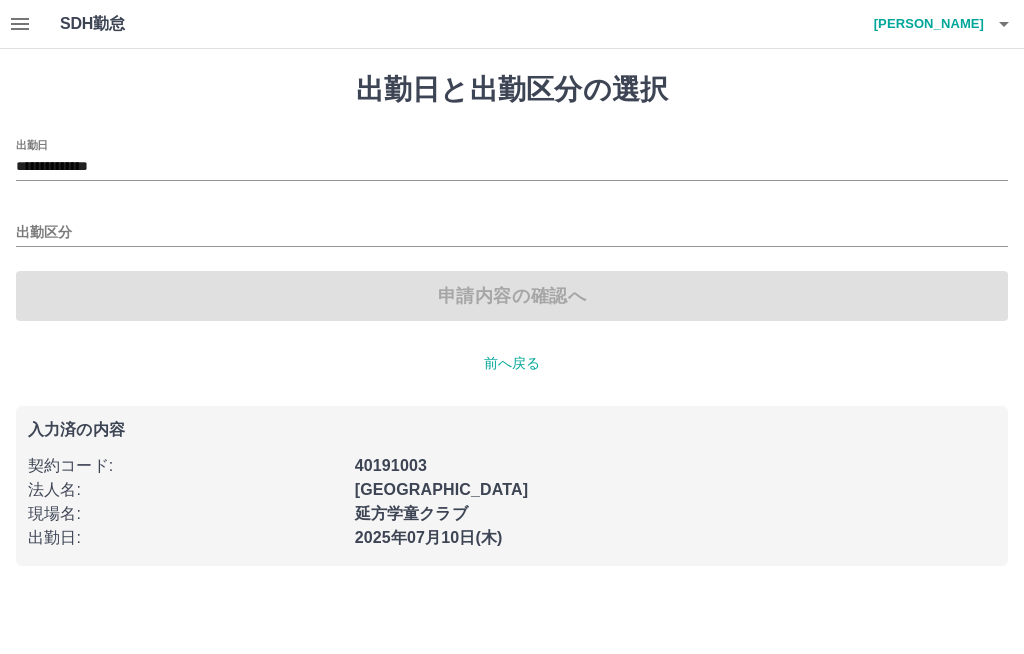 click on "出勤区分" at bounding box center (512, 233) 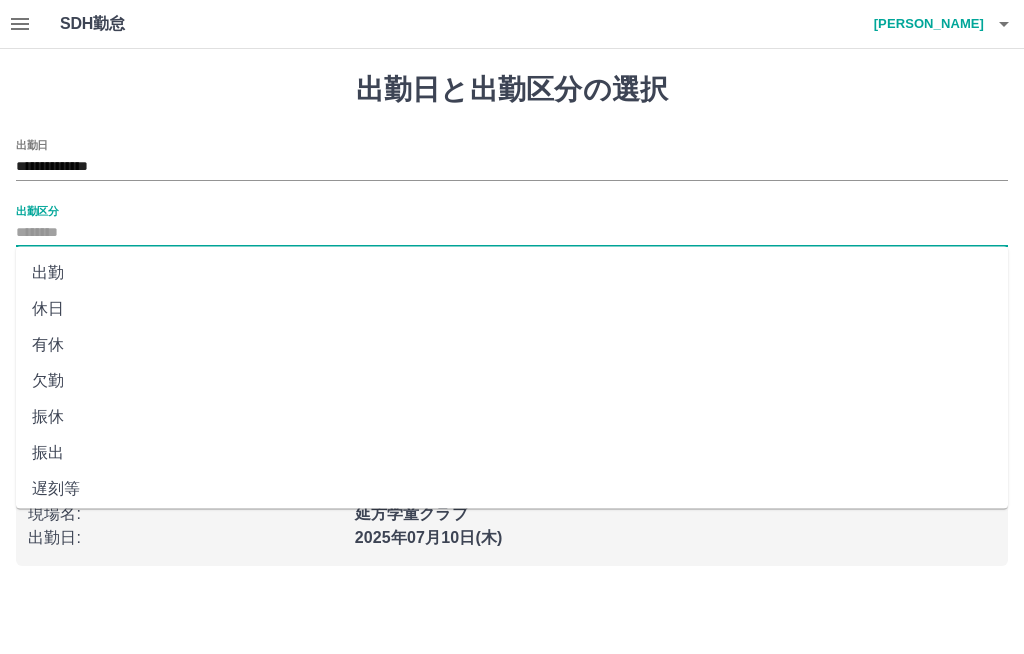 click on "出勤" at bounding box center [512, 273] 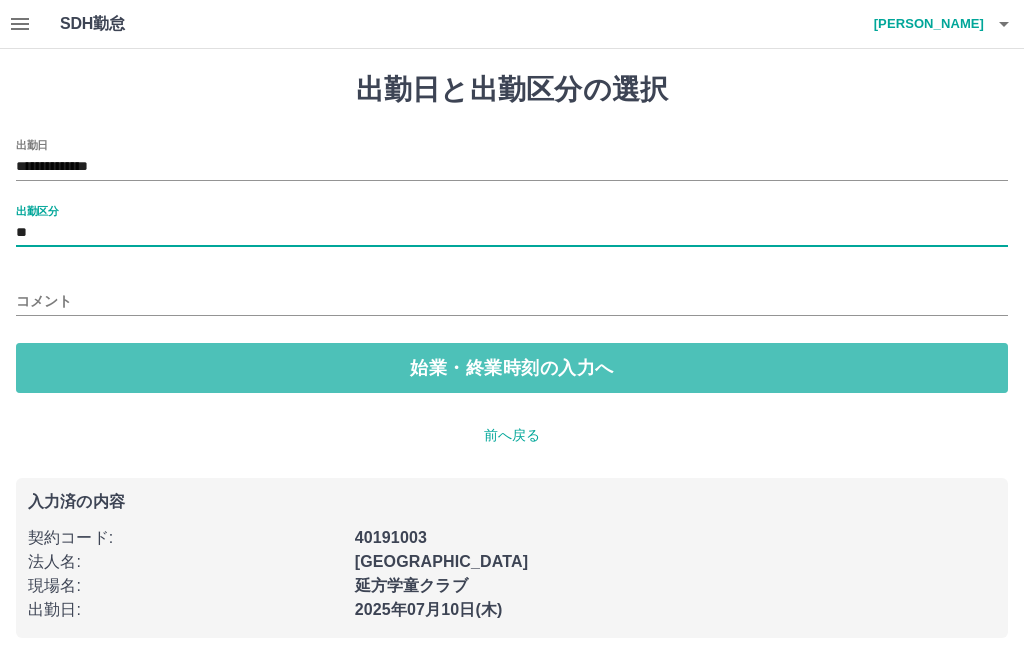 click on "始業・終業時刻の入力へ" at bounding box center [512, 368] 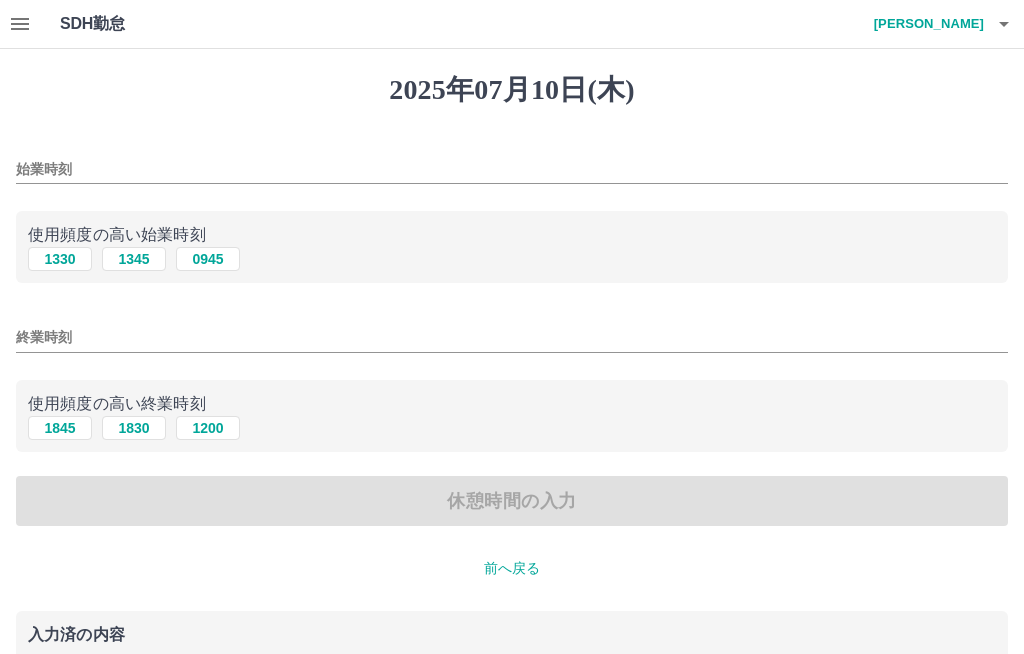 click on "始業時刻" at bounding box center [512, 169] 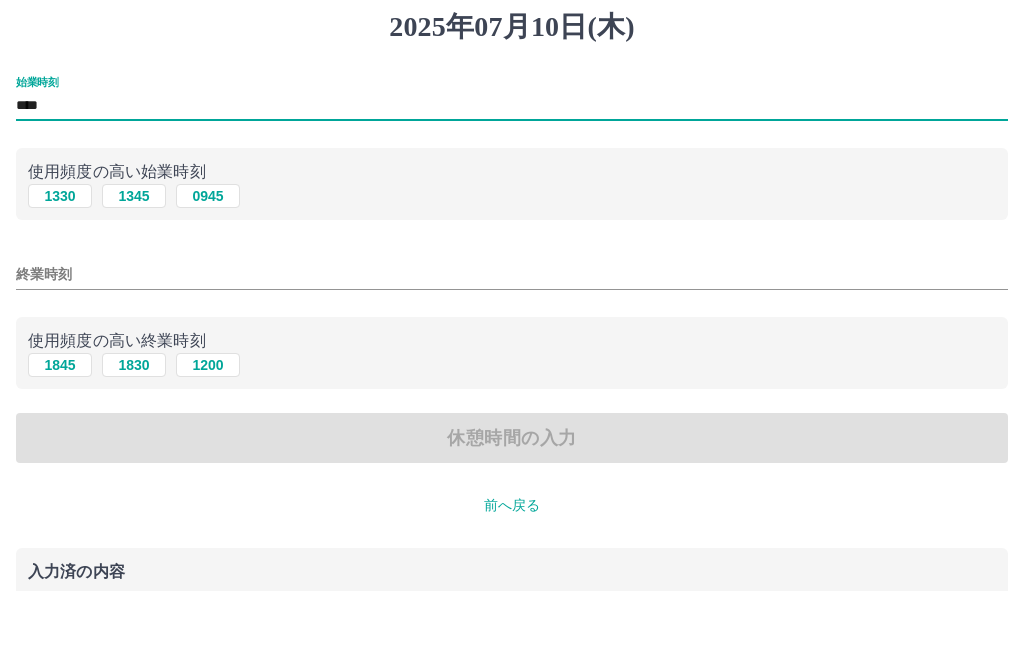type on "****" 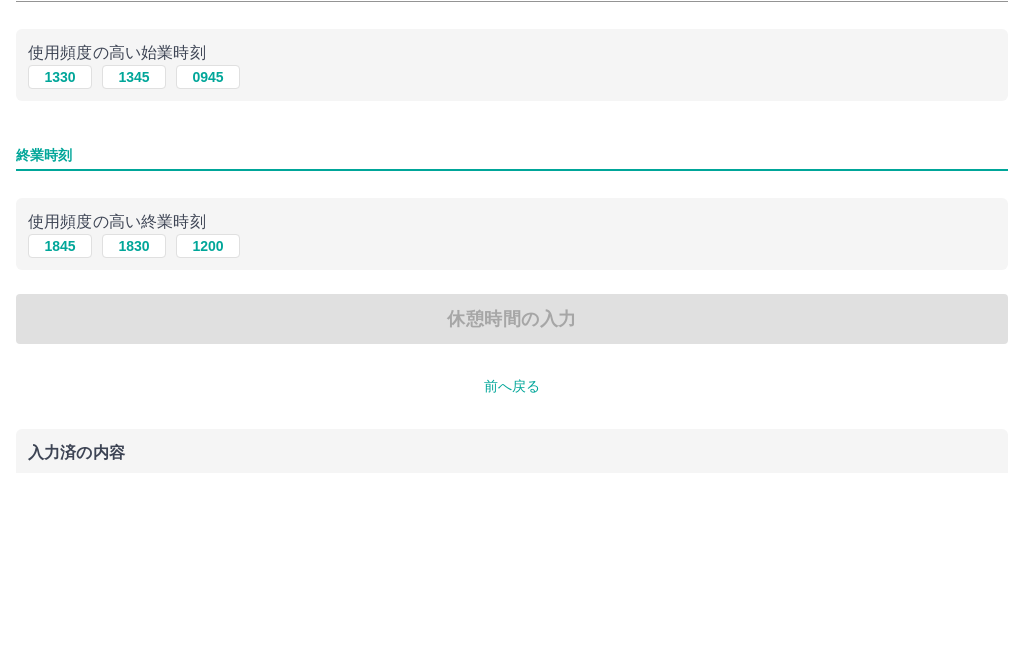 click on "1845" at bounding box center (60, 428) 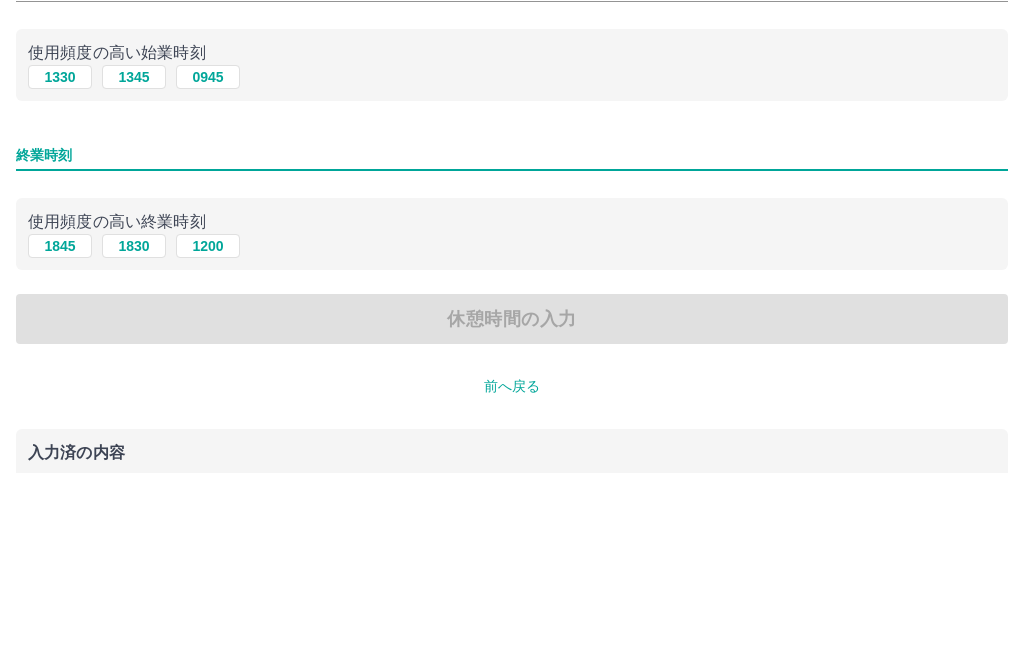 type on "****" 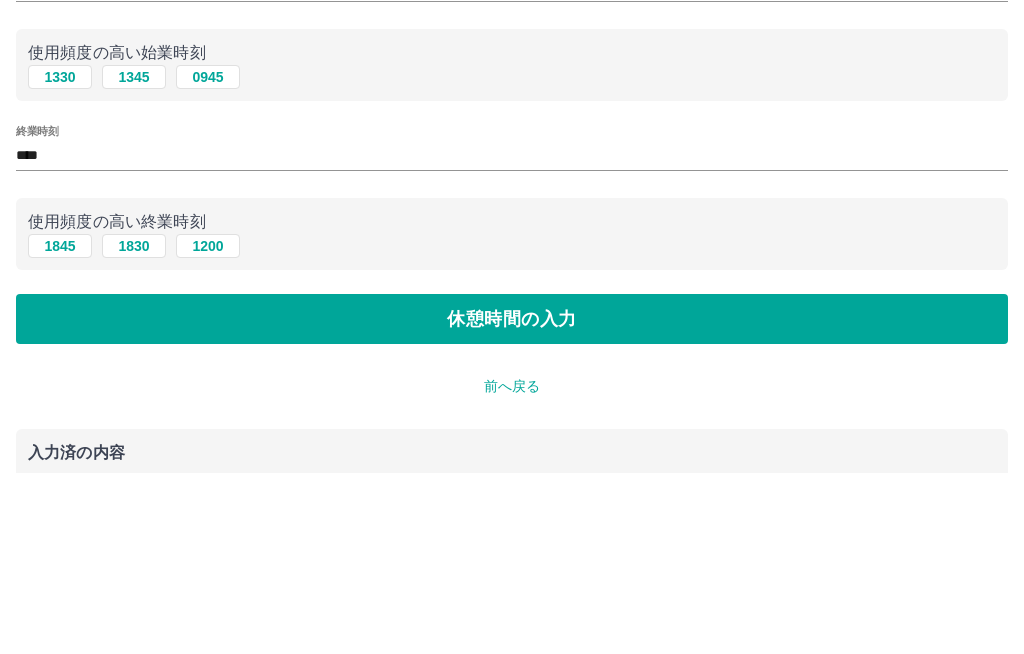 scroll, scrollTop: 98, scrollLeft: 0, axis: vertical 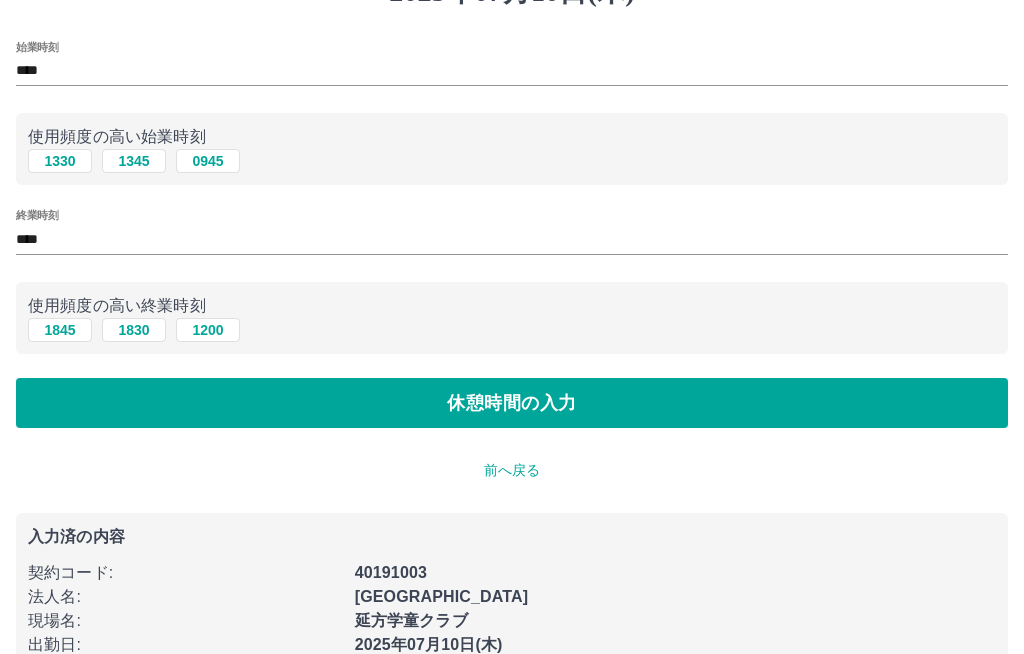 click on "休憩時間の入力" at bounding box center (512, 403) 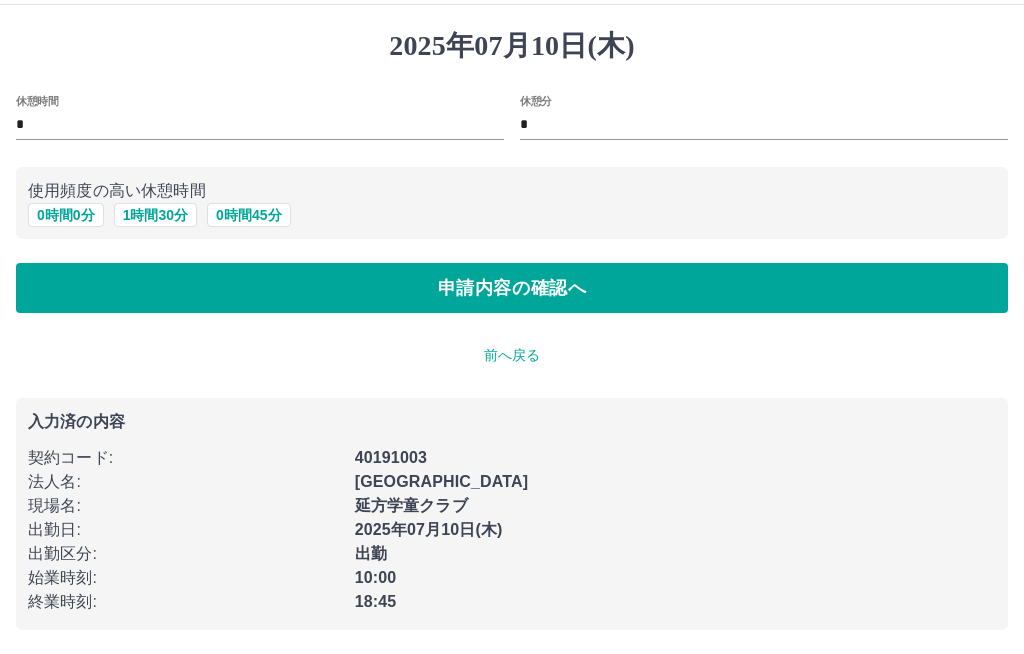 scroll, scrollTop: 1, scrollLeft: 0, axis: vertical 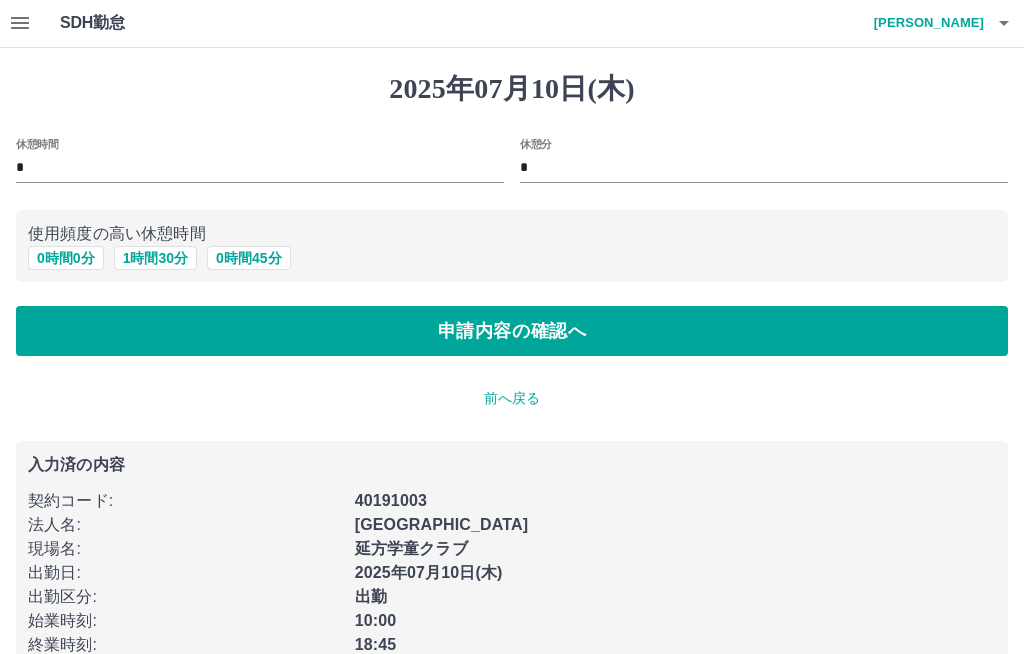 click on "1 時間 30 分" at bounding box center (155, 258) 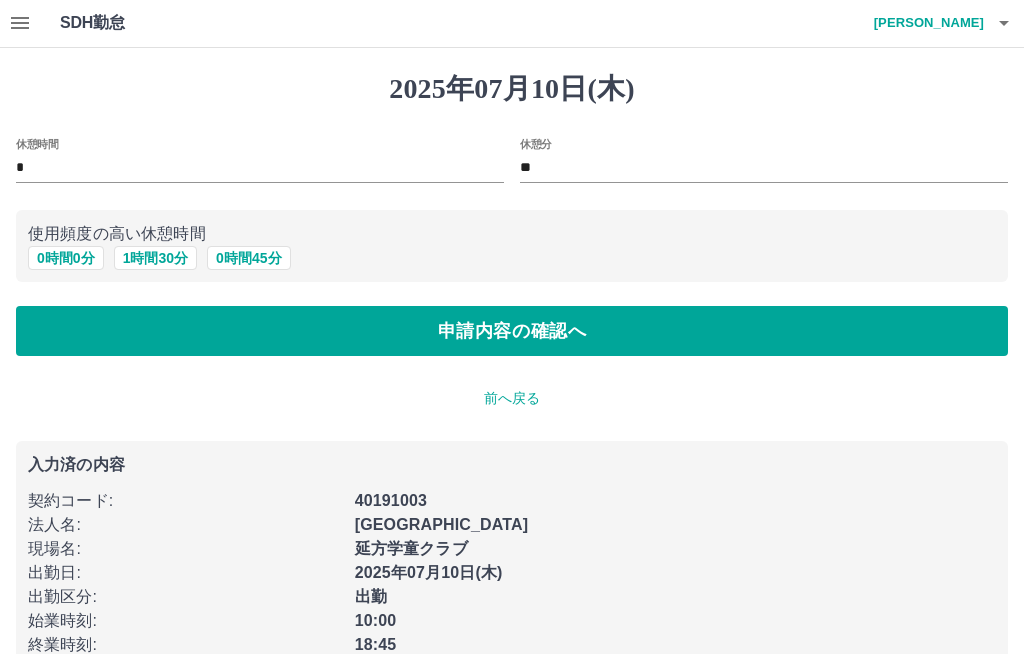 click on "申請内容の確認へ" at bounding box center (512, 331) 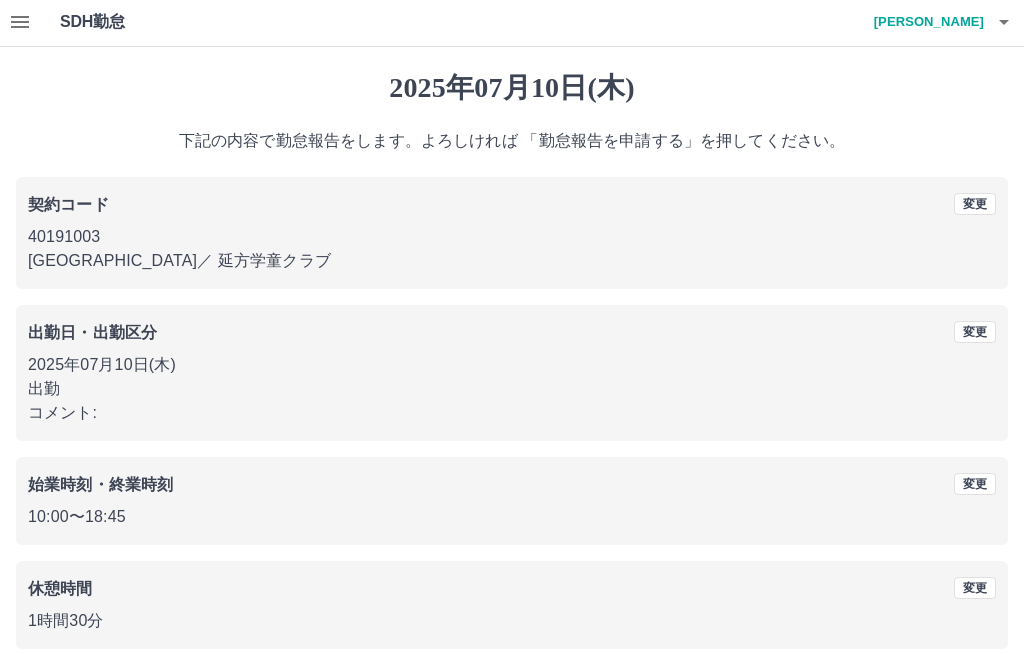 scroll, scrollTop: 25, scrollLeft: 0, axis: vertical 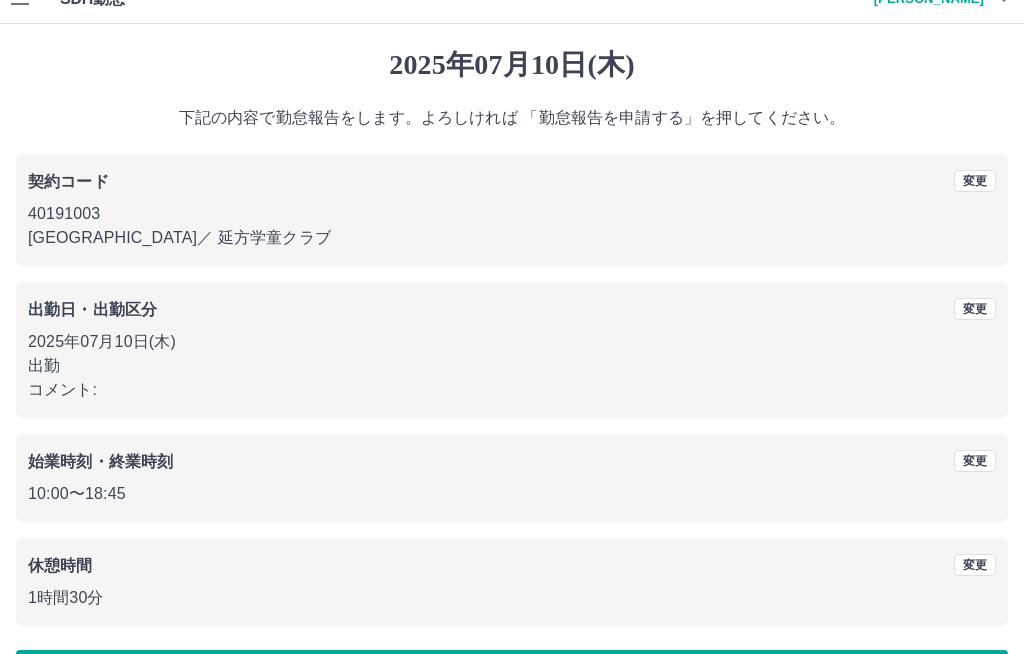 click on "勤怠報告を申請する" at bounding box center (512, 675) 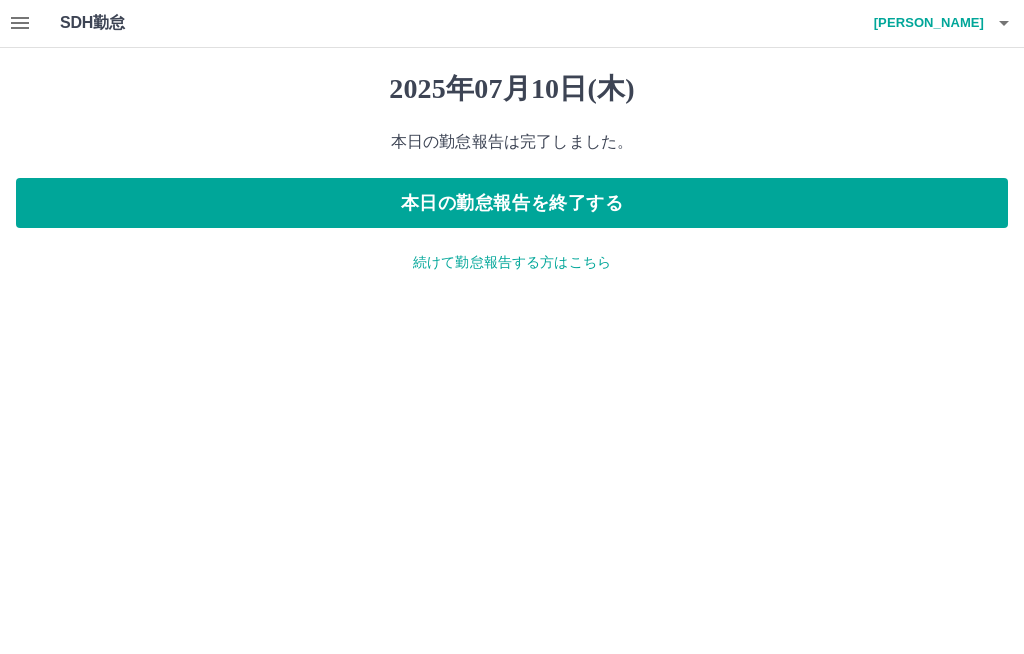 click on "本日の勤怠報告を終了する" at bounding box center [512, 204] 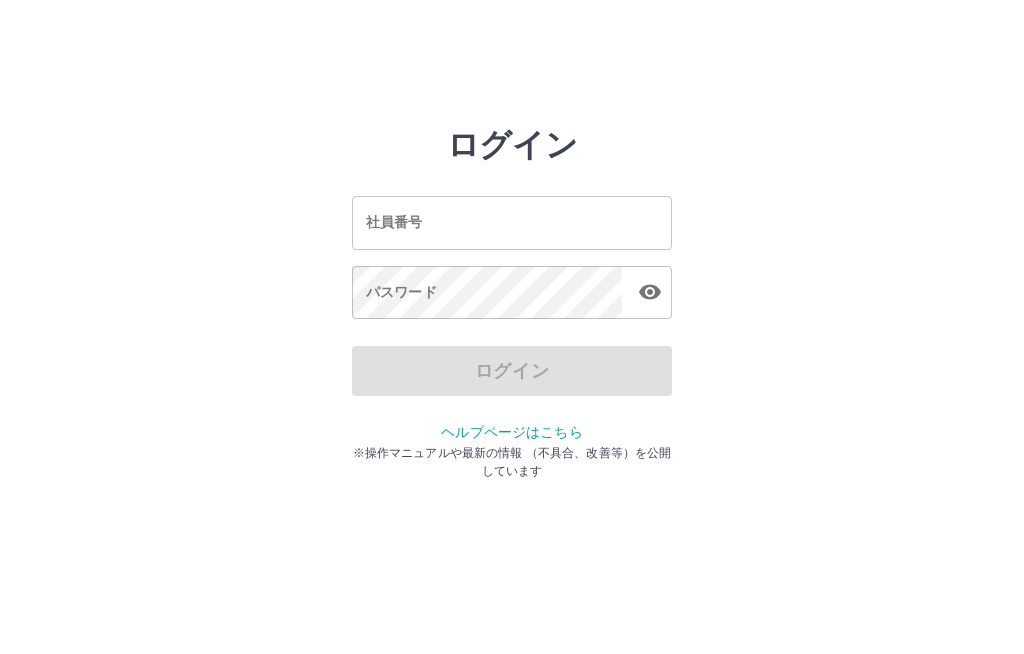 scroll, scrollTop: 0, scrollLeft: 0, axis: both 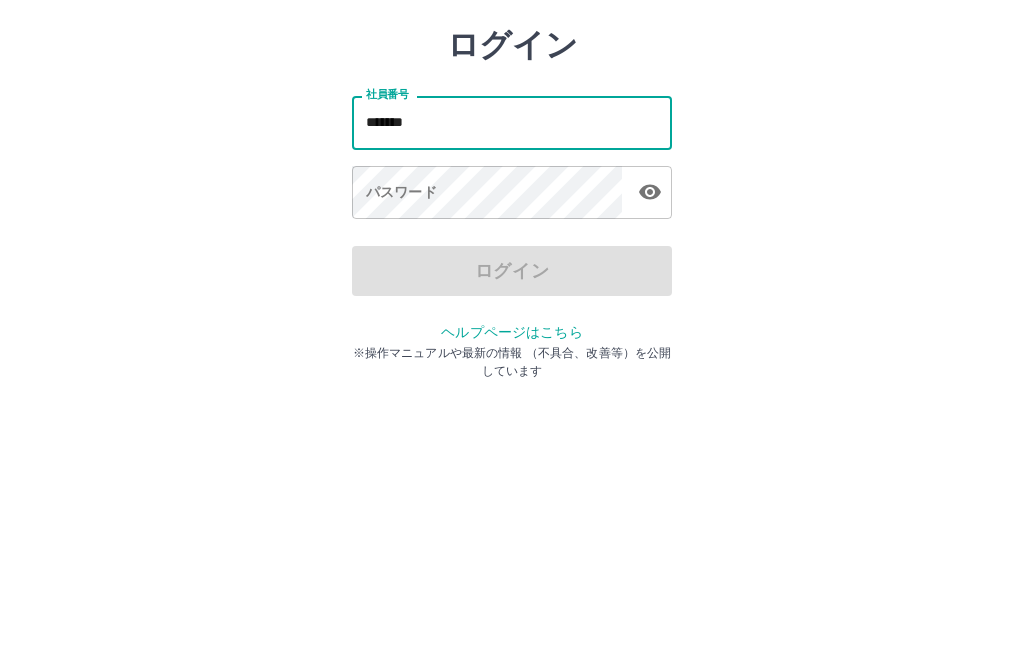 type on "*******" 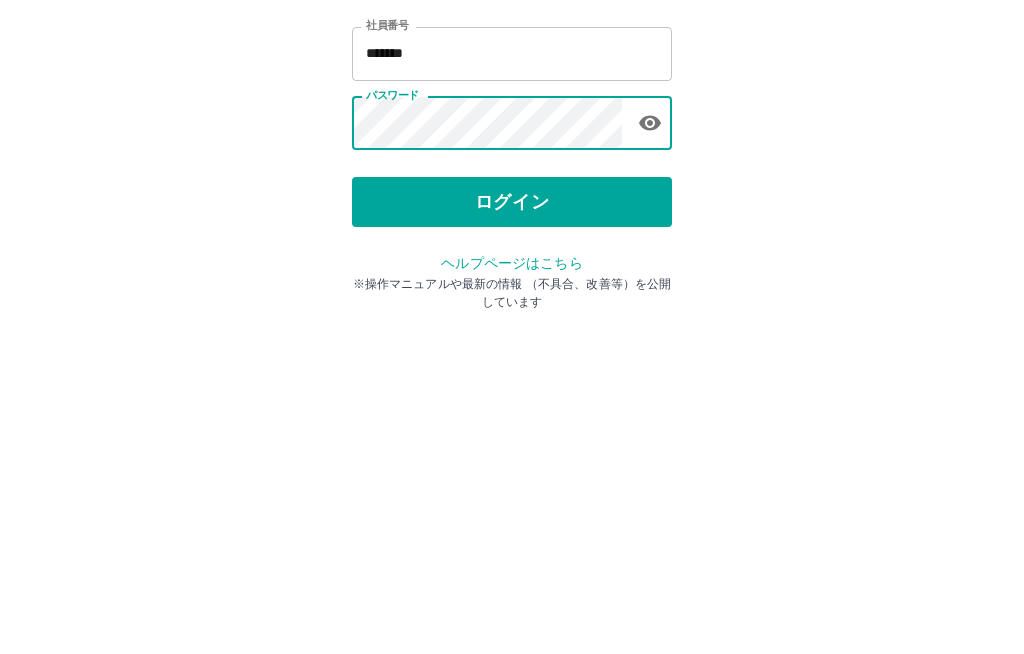 click on "ログイン" at bounding box center [512, 371] 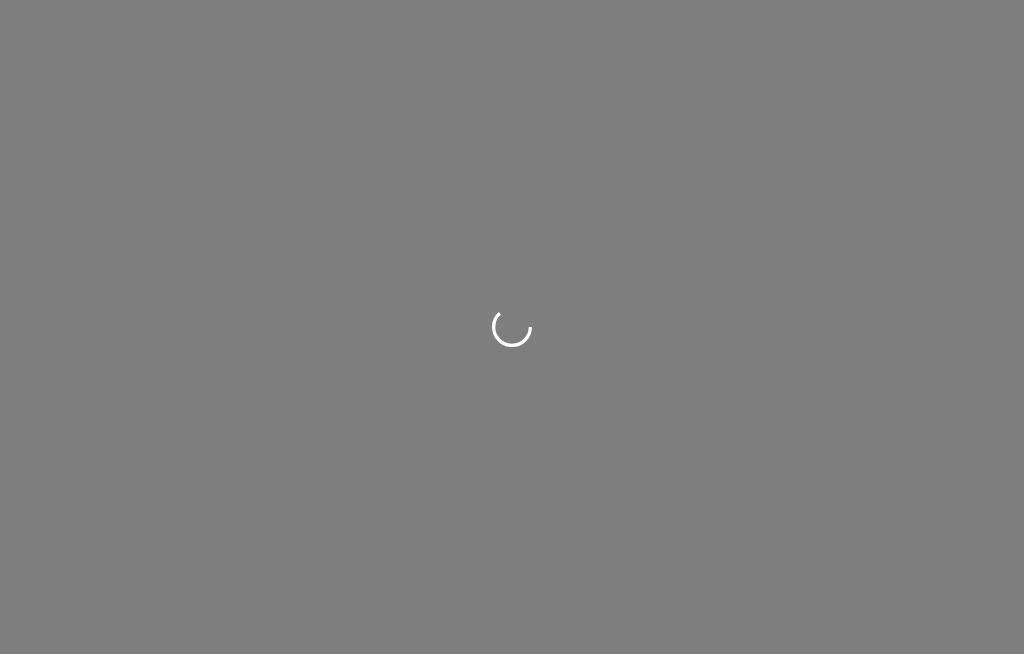 scroll, scrollTop: 0, scrollLeft: 0, axis: both 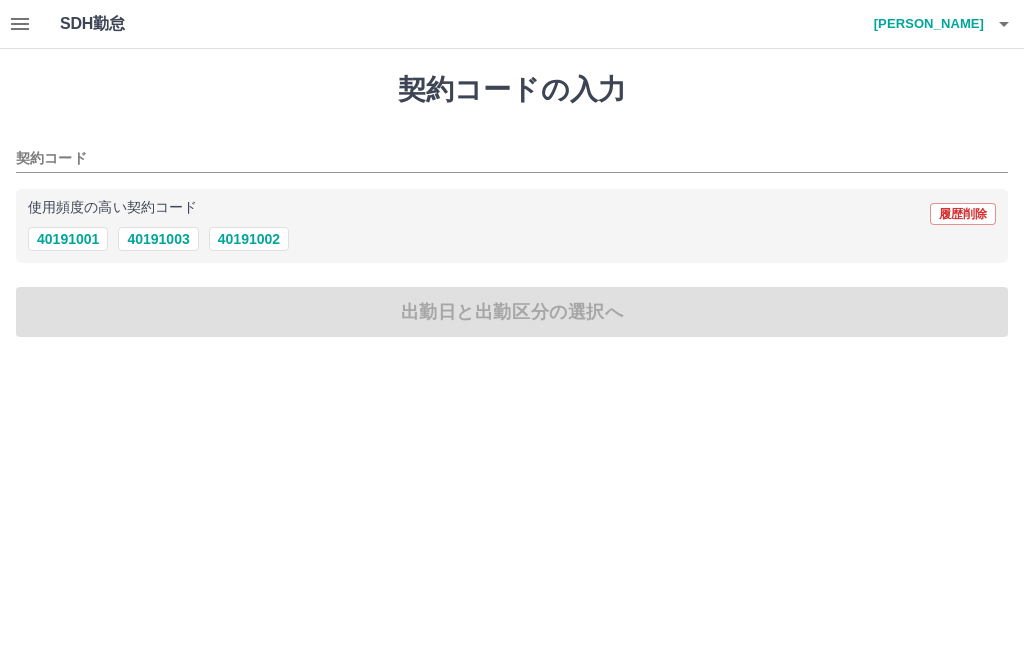 click on "40191003" at bounding box center (158, 239) 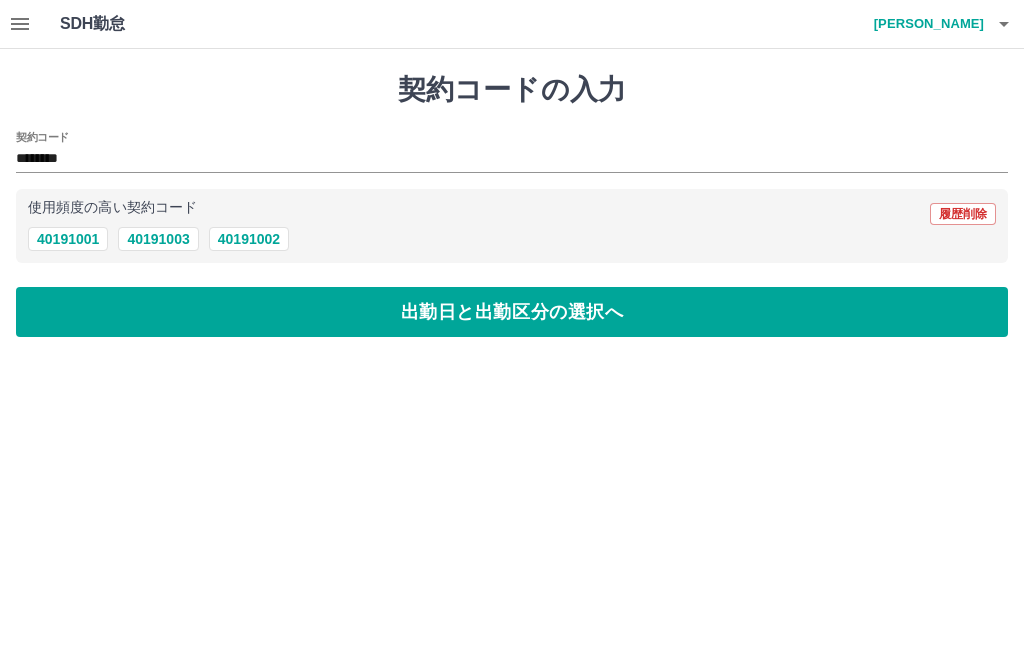 click on "出勤日と出勤区分の選択へ" at bounding box center [512, 312] 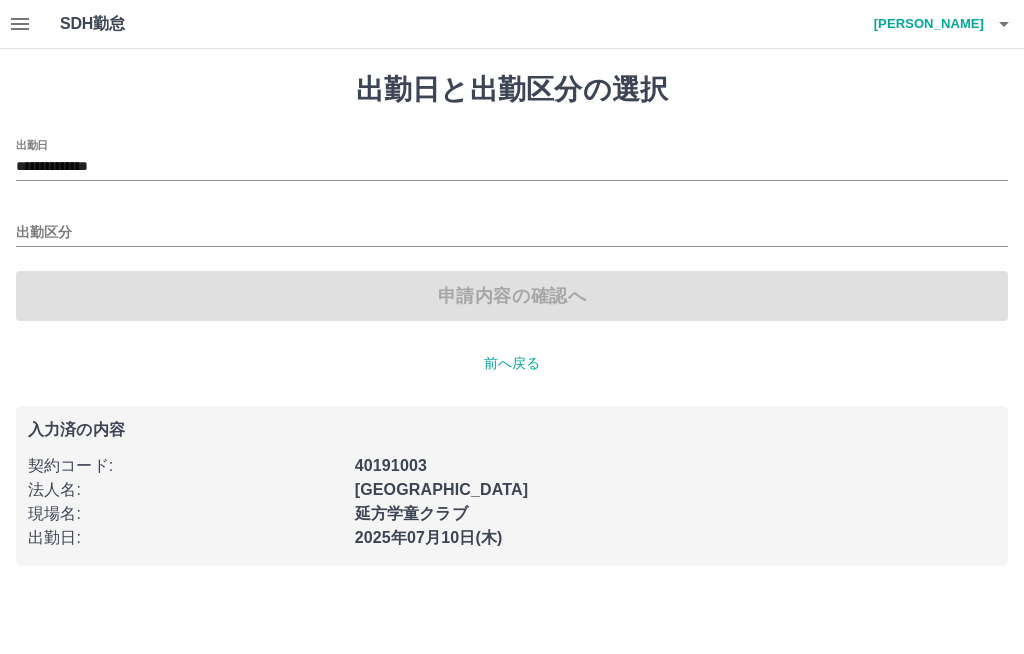 click on "出勤区分" at bounding box center (512, 233) 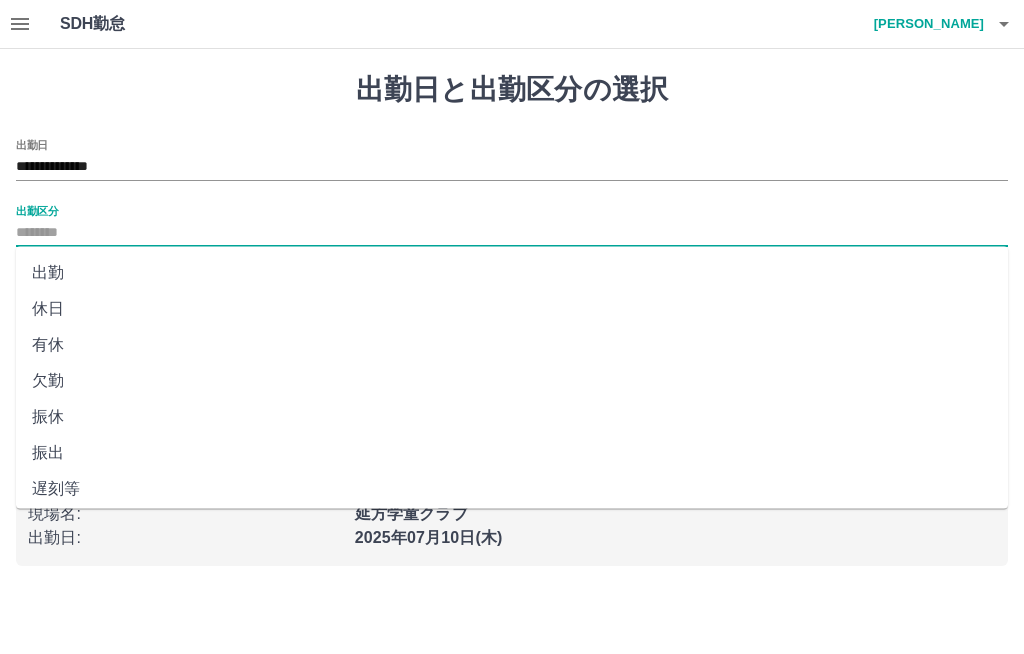click on "出勤" at bounding box center [512, 273] 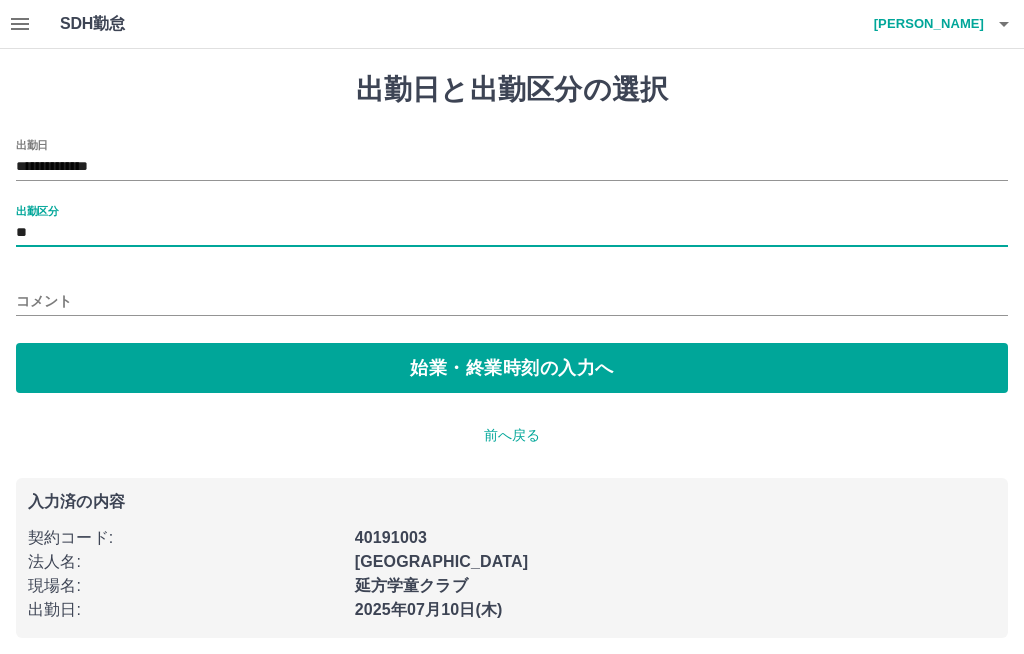 click on "始業・終業時刻の入力へ" at bounding box center [512, 368] 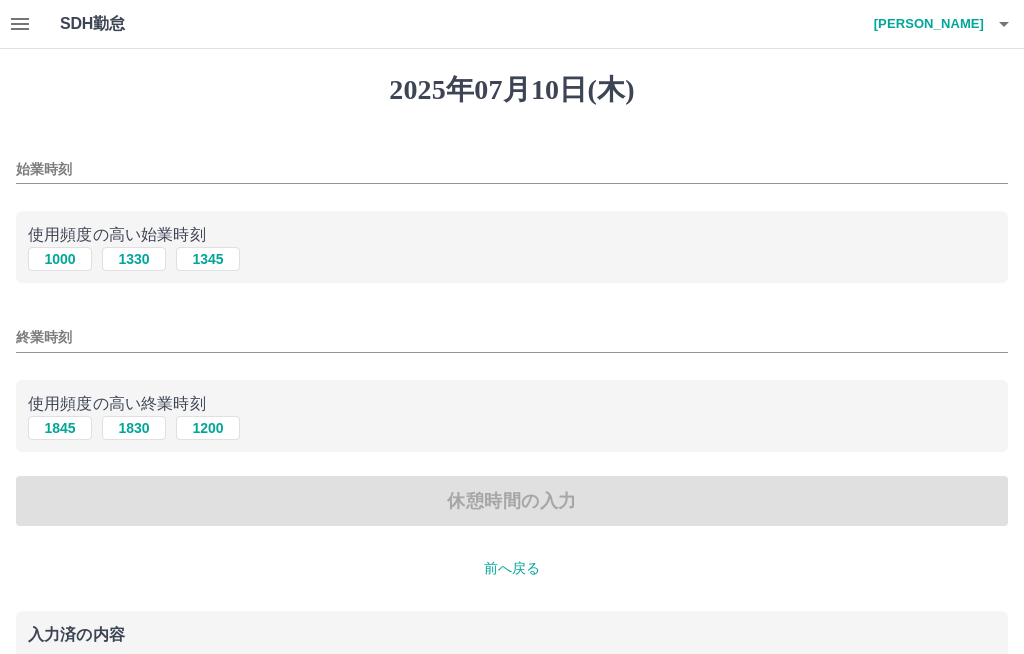 click on "1000" at bounding box center [60, 259] 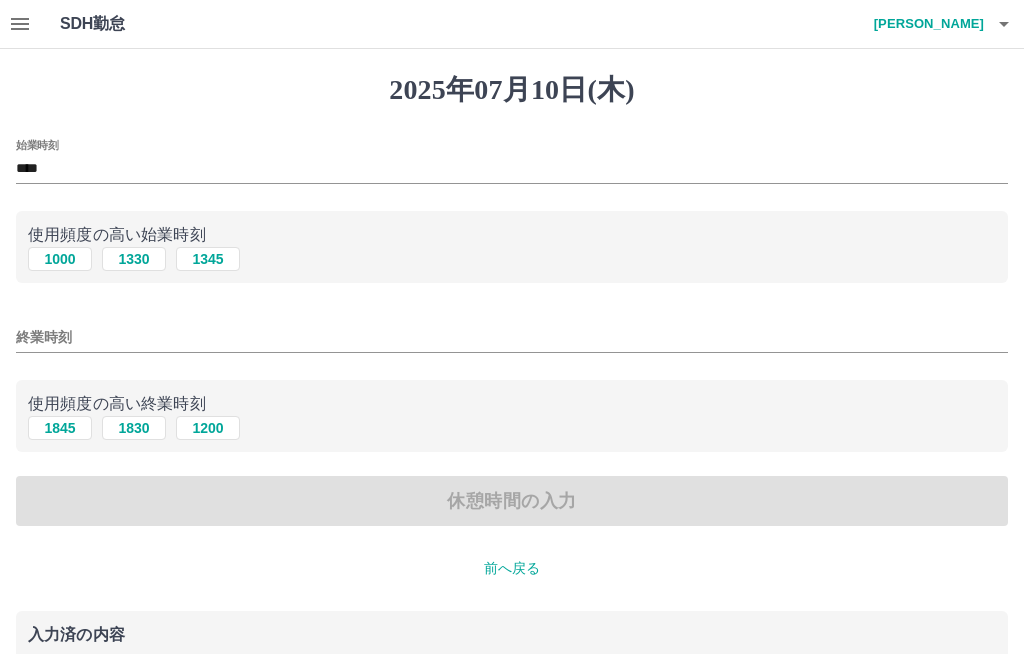 click on "1830" at bounding box center [134, 428] 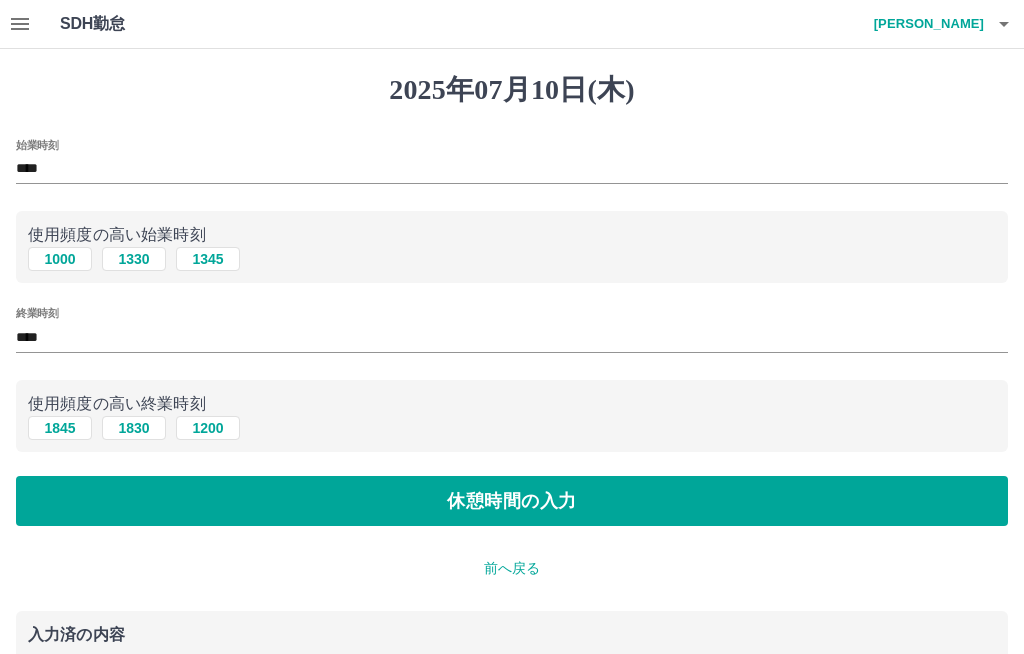 click on "休憩時間の入力" at bounding box center [512, 501] 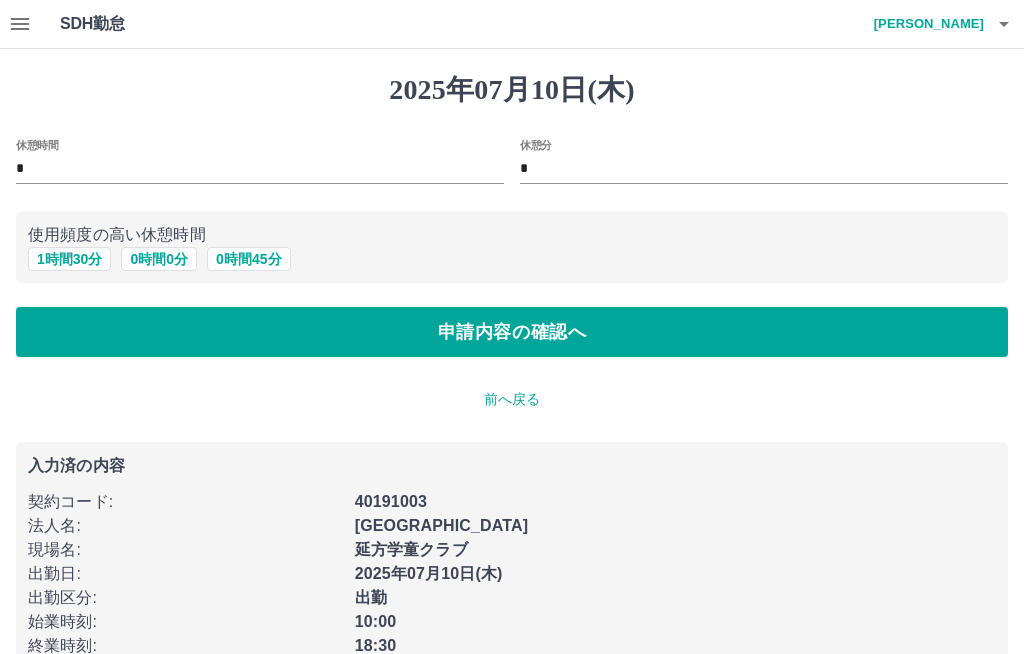 click on "1 時間 30 分" at bounding box center (69, 259) 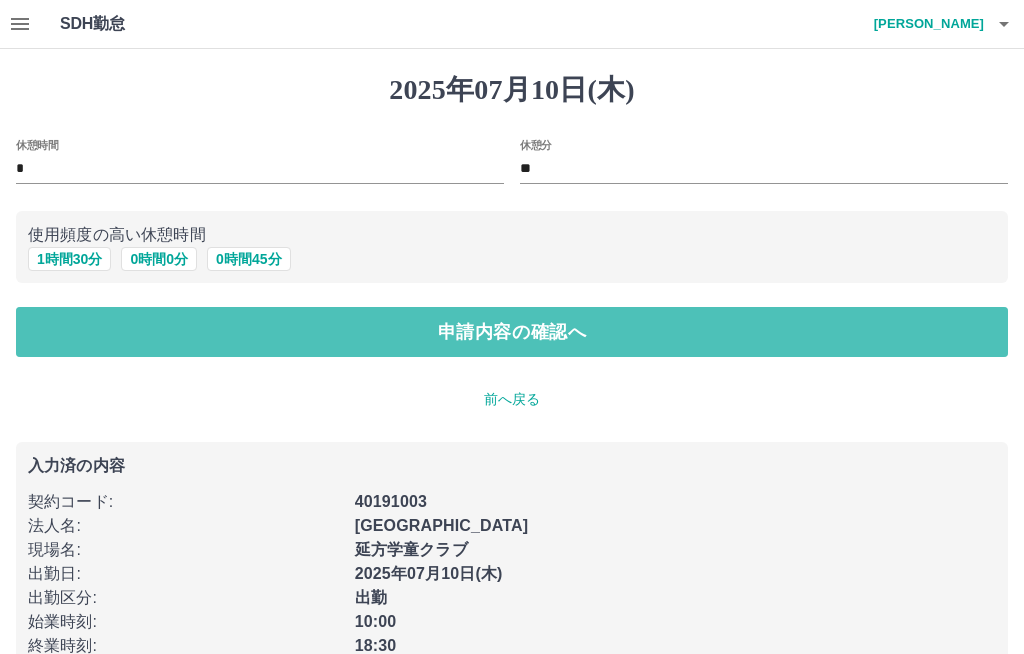 click on "申請内容の確認へ" at bounding box center [512, 332] 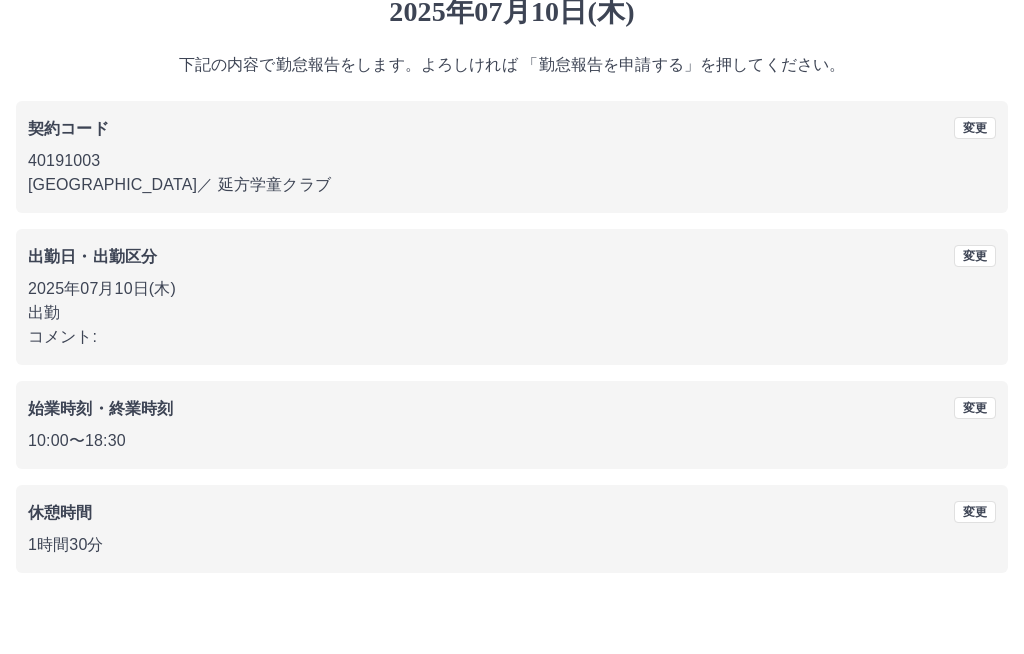 scroll, scrollTop: 25, scrollLeft: 0, axis: vertical 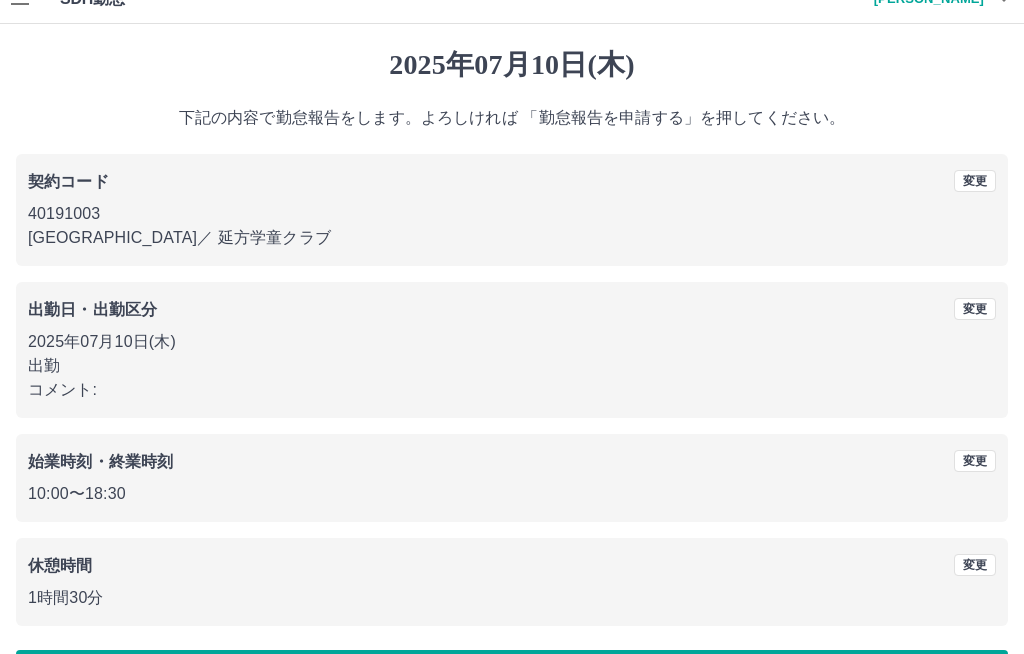 click on "勤怠報告を申請する" at bounding box center (512, 675) 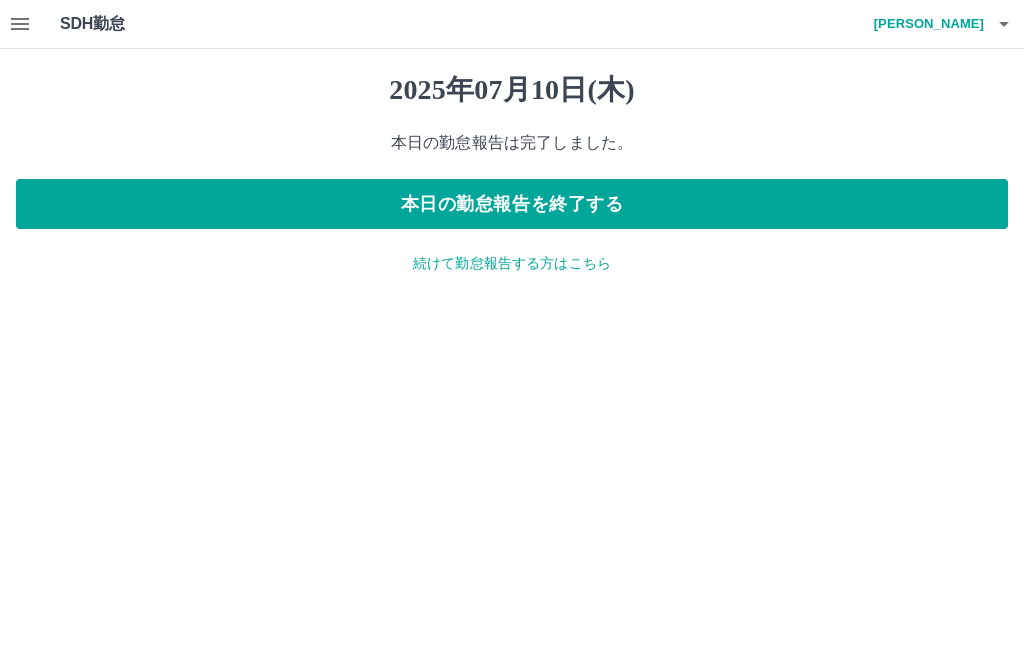 scroll, scrollTop: 0, scrollLeft: 0, axis: both 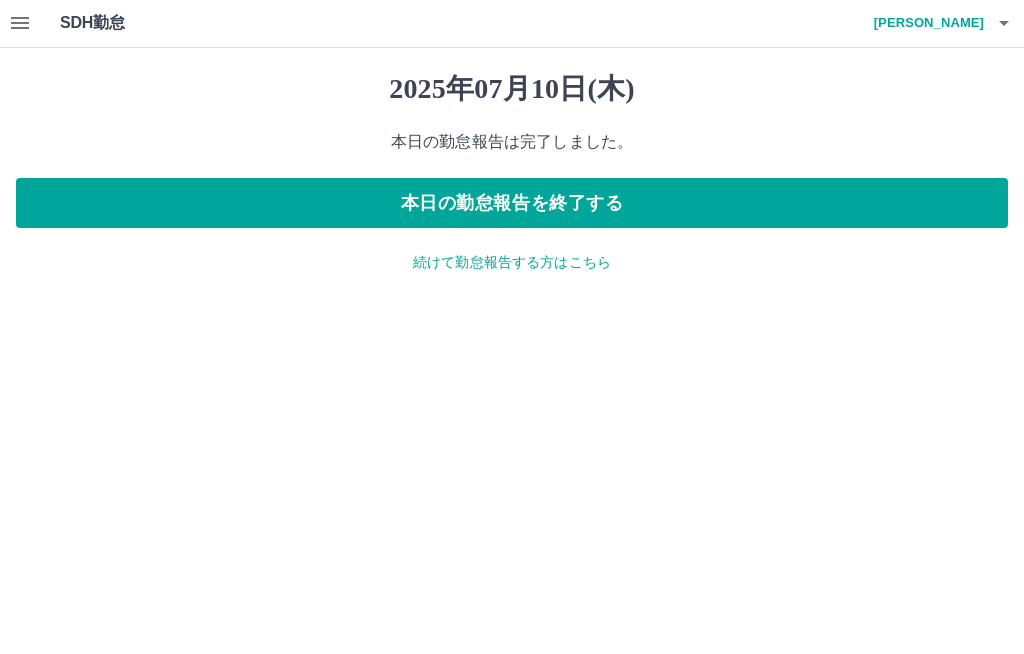 click on "本日の勤怠報告を終了する" at bounding box center [512, 204] 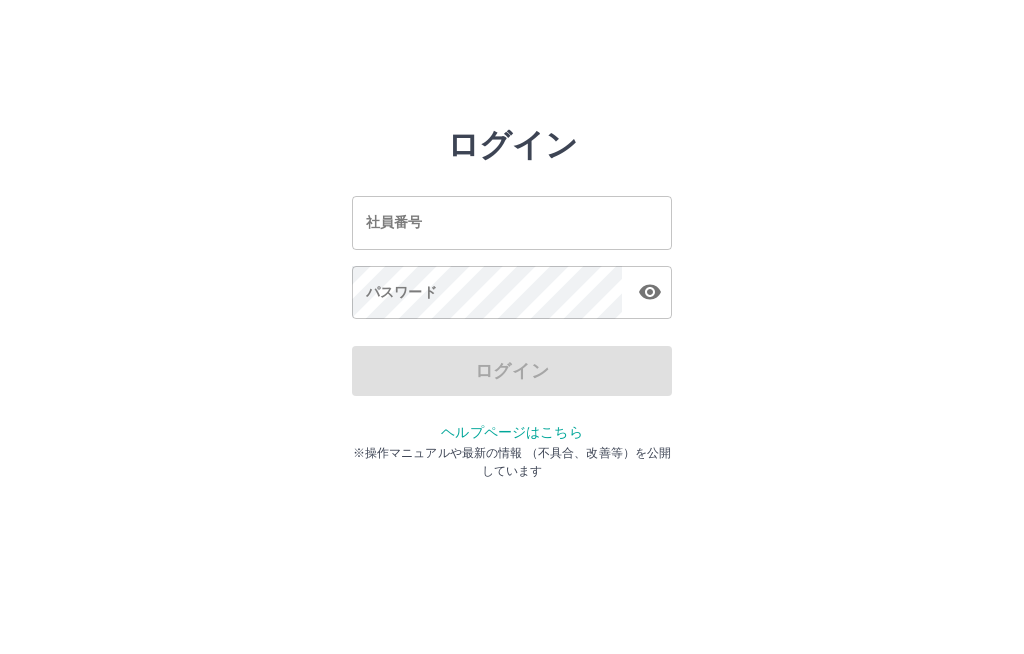 scroll, scrollTop: 0, scrollLeft: 0, axis: both 